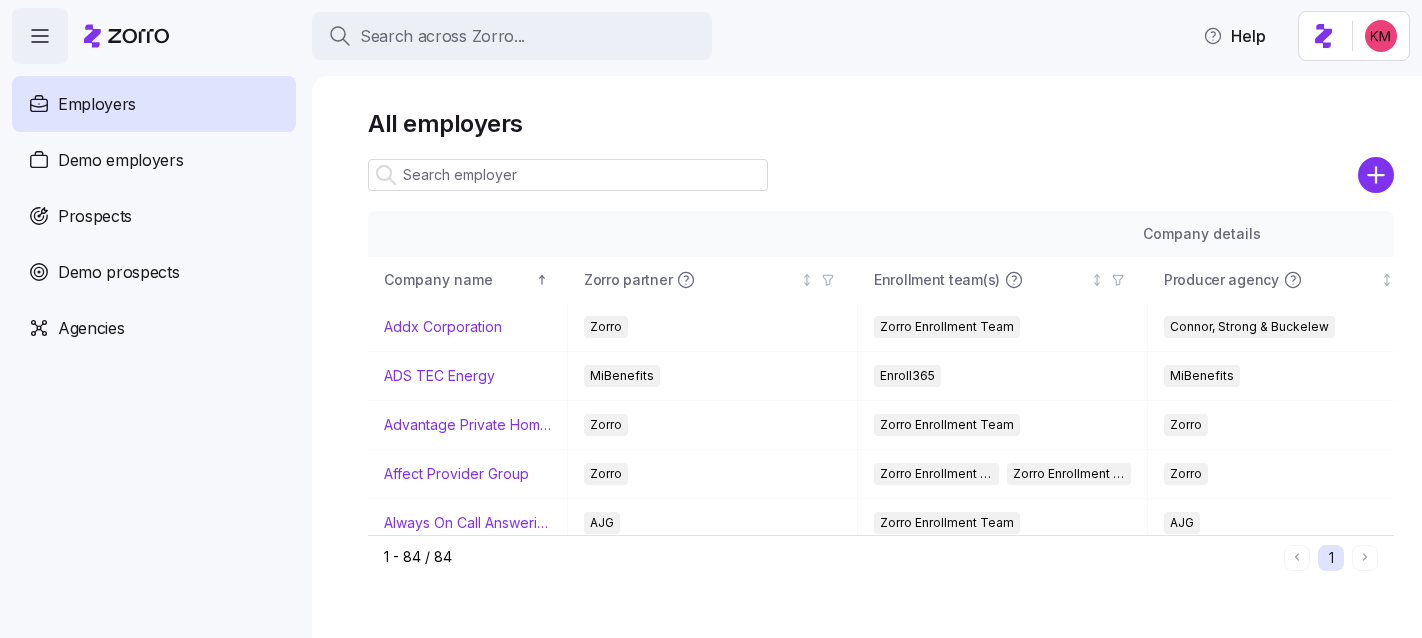scroll, scrollTop: 0, scrollLeft: 0, axis: both 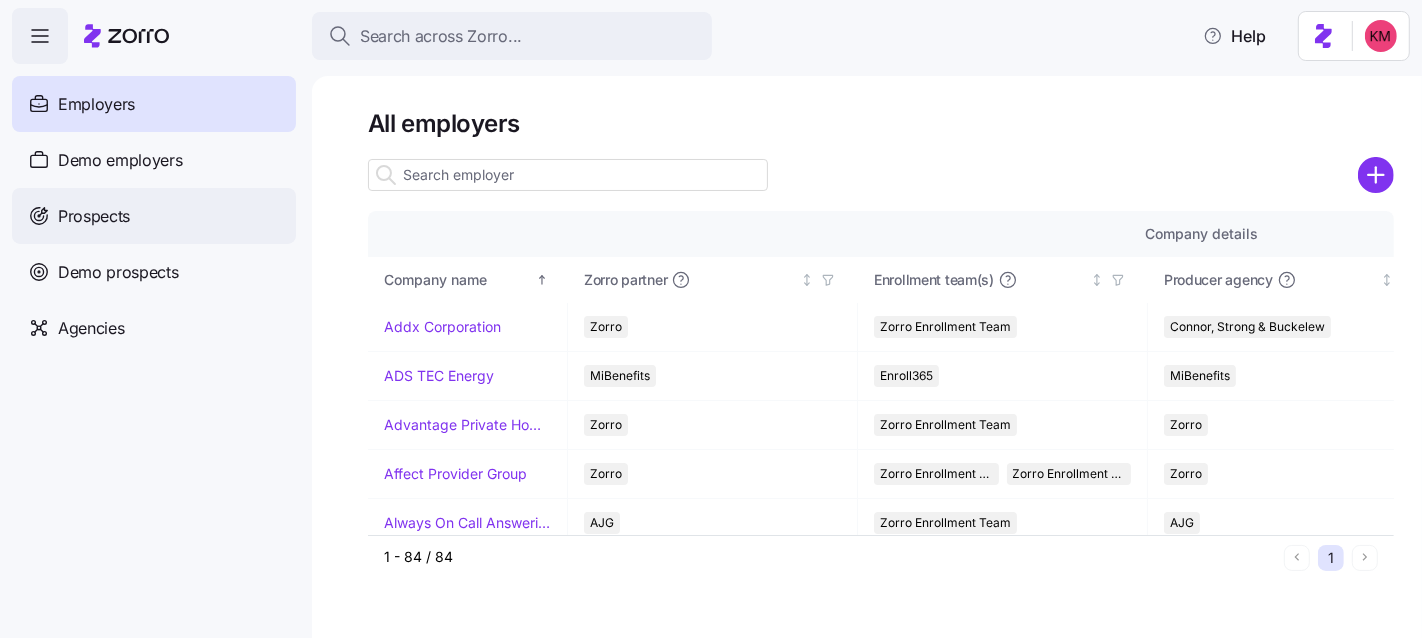click on "Prospects" at bounding box center [94, 216] 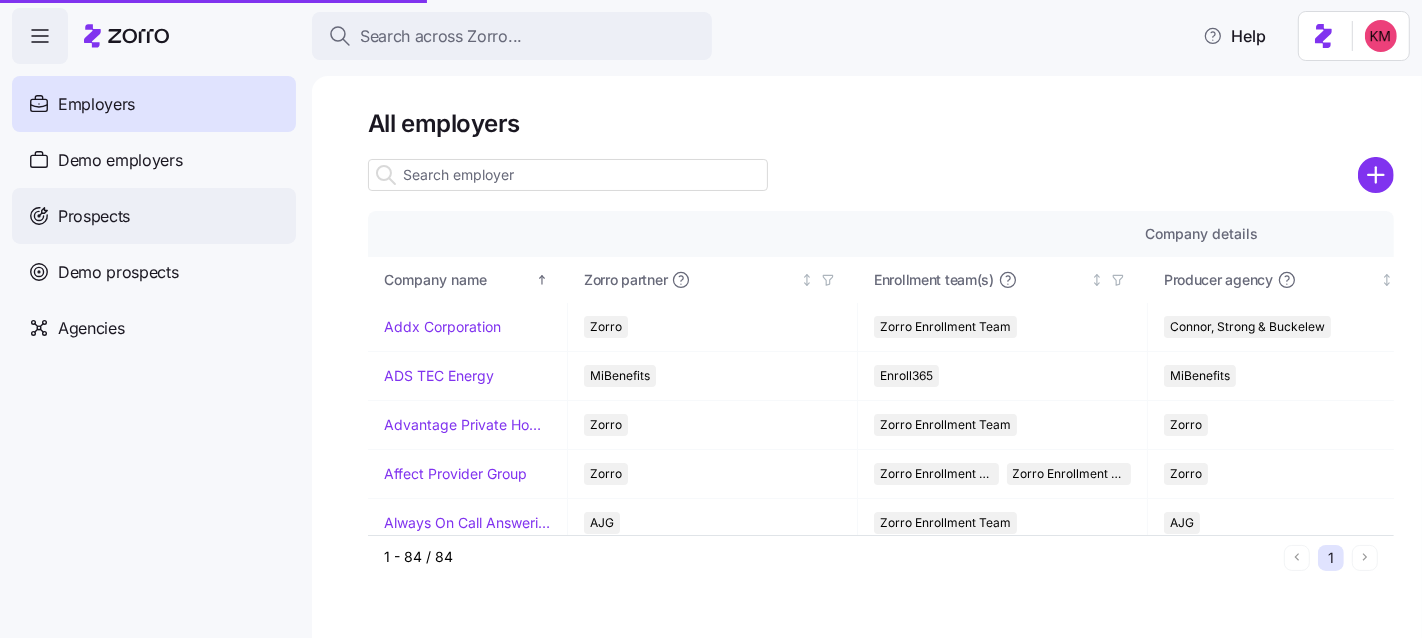 scroll, scrollTop: 0, scrollLeft: 0, axis: both 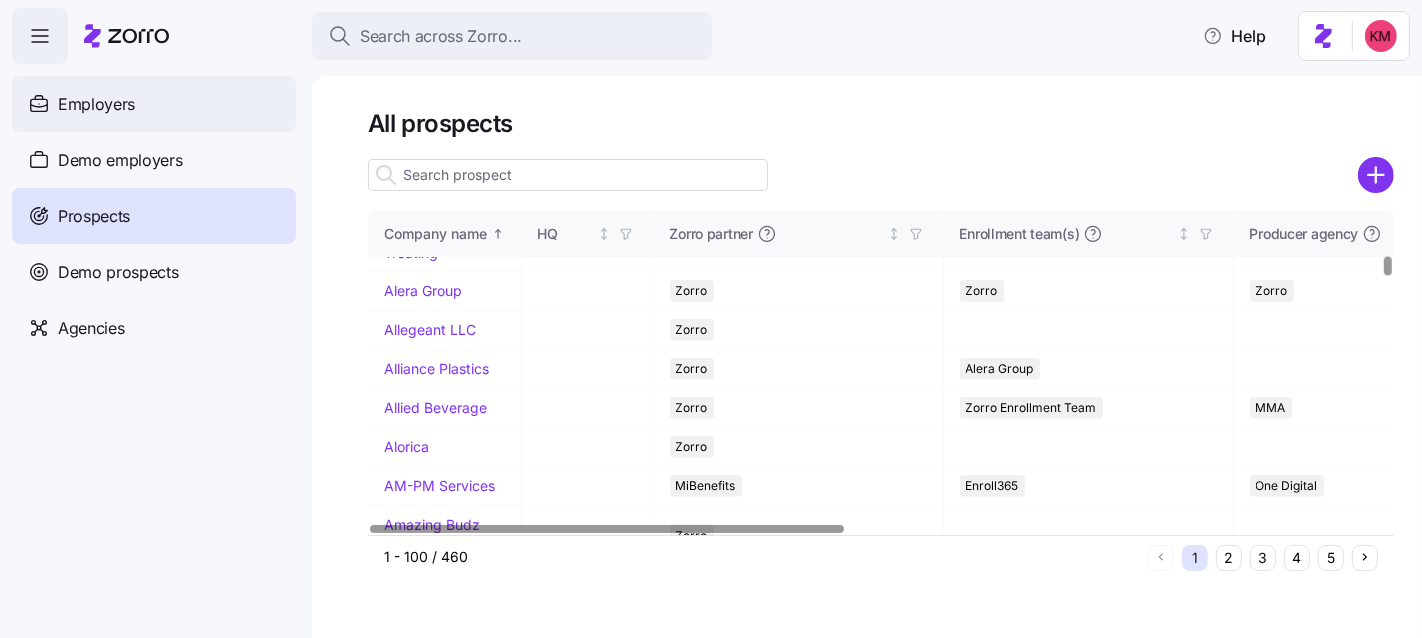 click on "Employers" at bounding box center [96, 104] 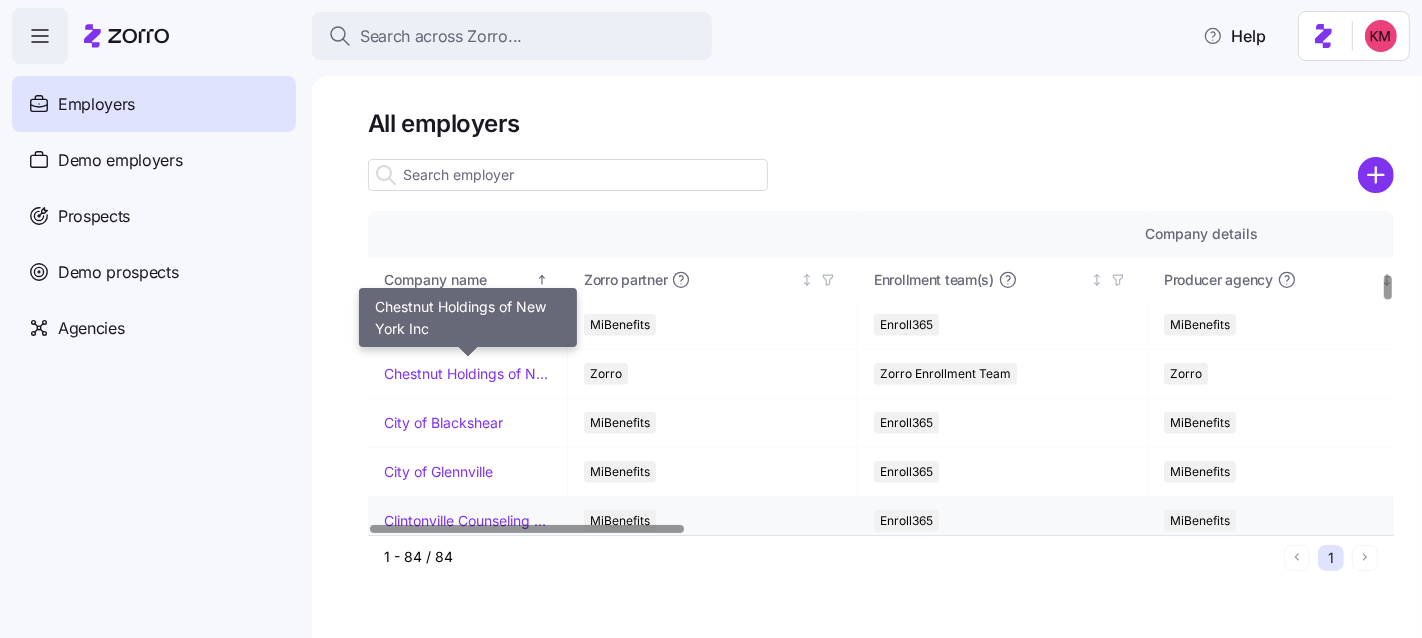 scroll, scrollTop: 831, scrollLeft: 0, axis: vertical 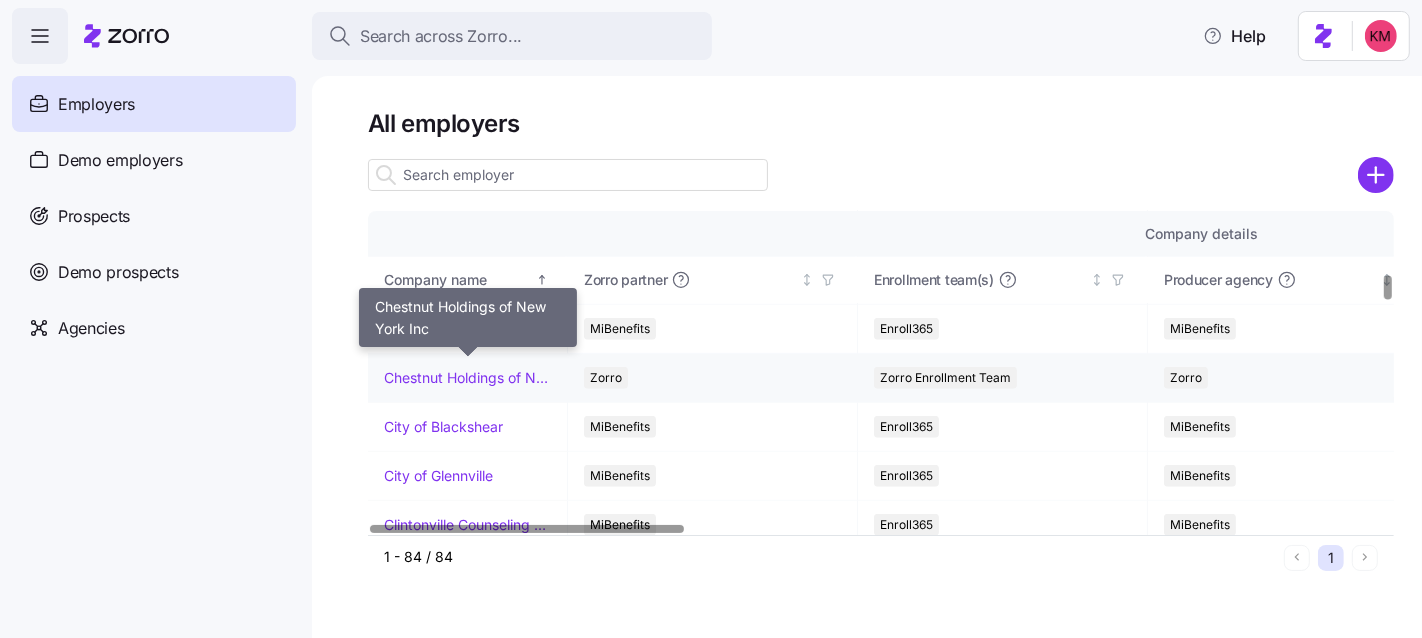 click on "Chestnut Holdings of New York Inc" at bounding box center (467, 378) 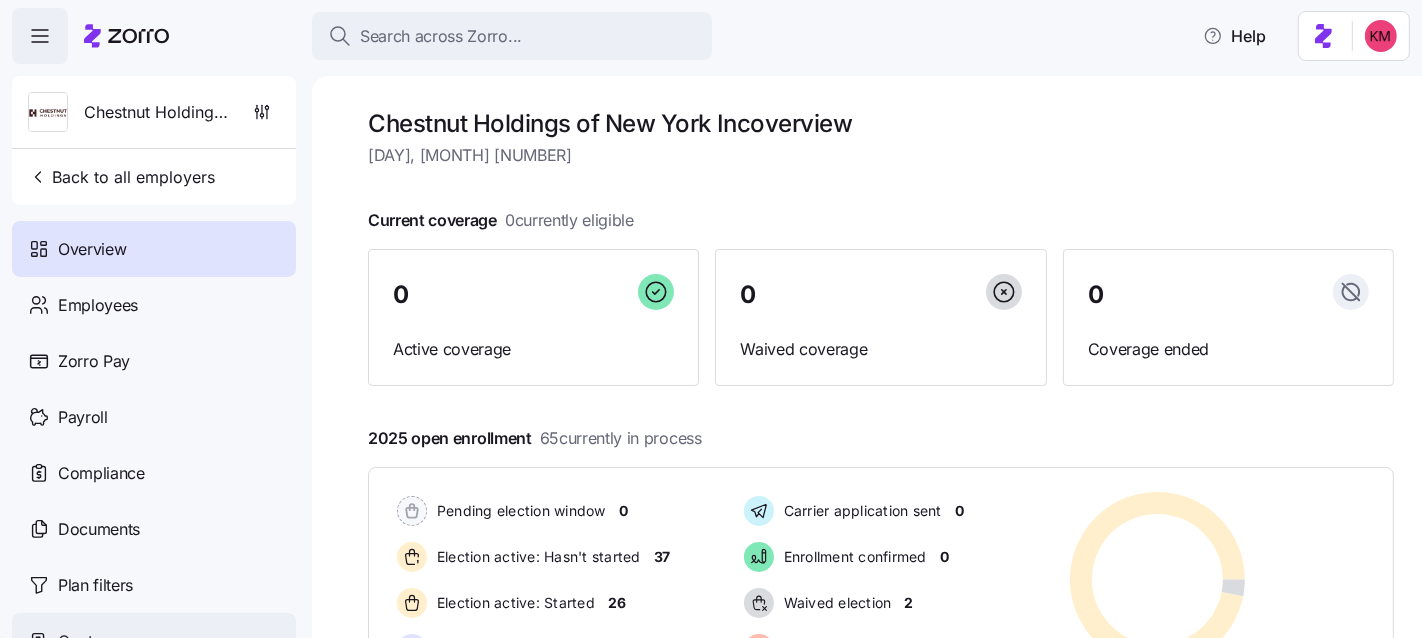 click on "Quotes" at bounding box center [154, 641] 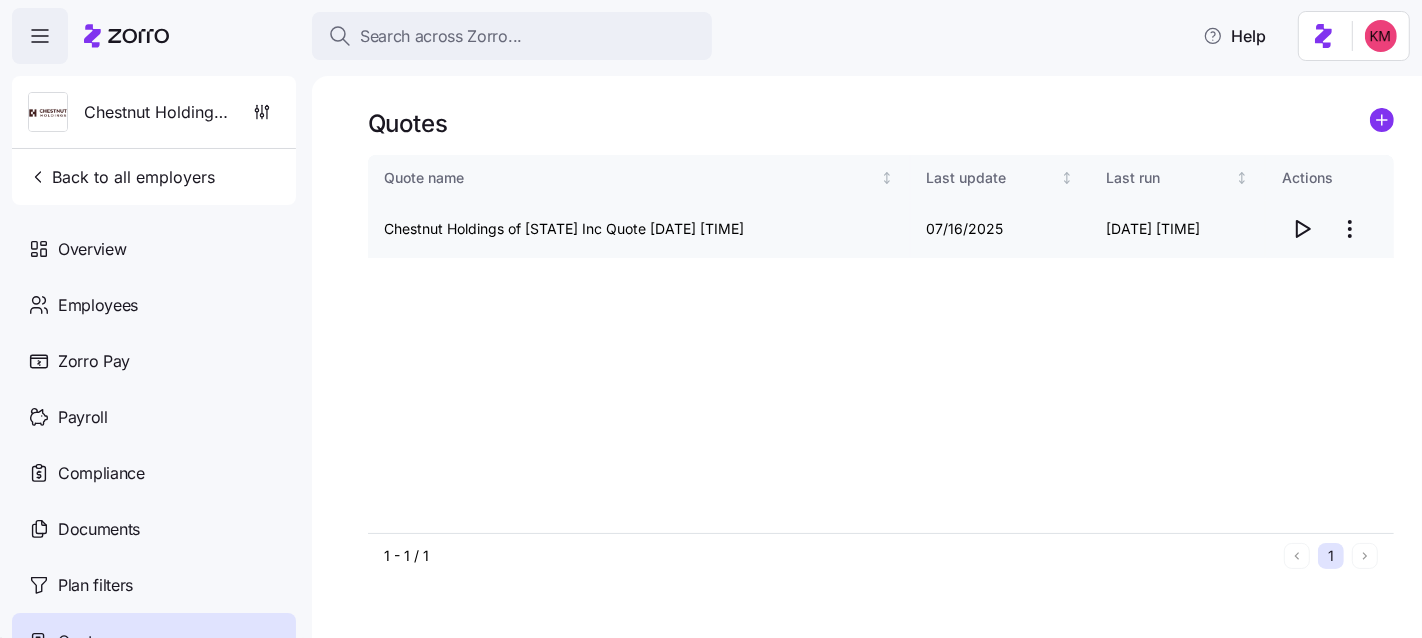 click 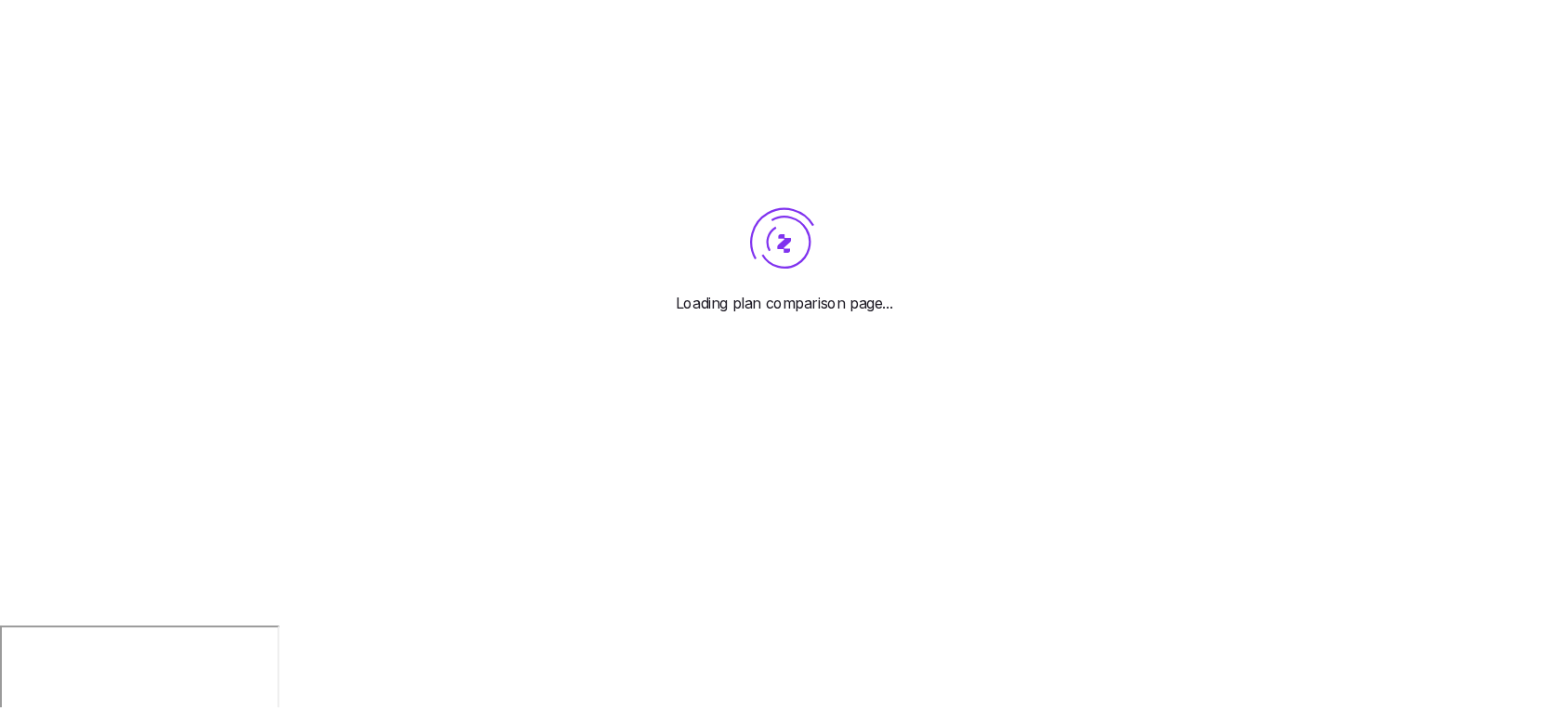 scroll, scrollTop: 0, scrollLeft: 0, axis: both 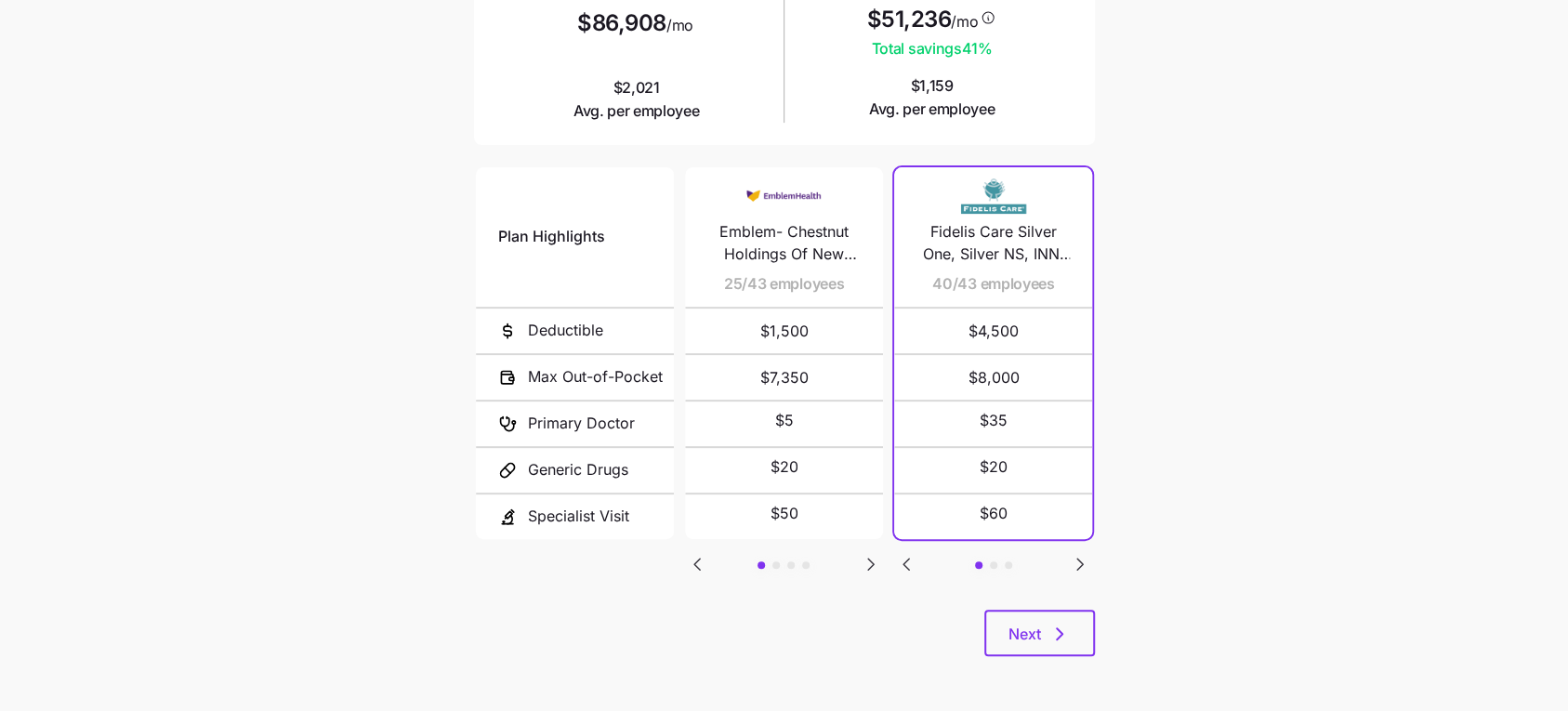 click 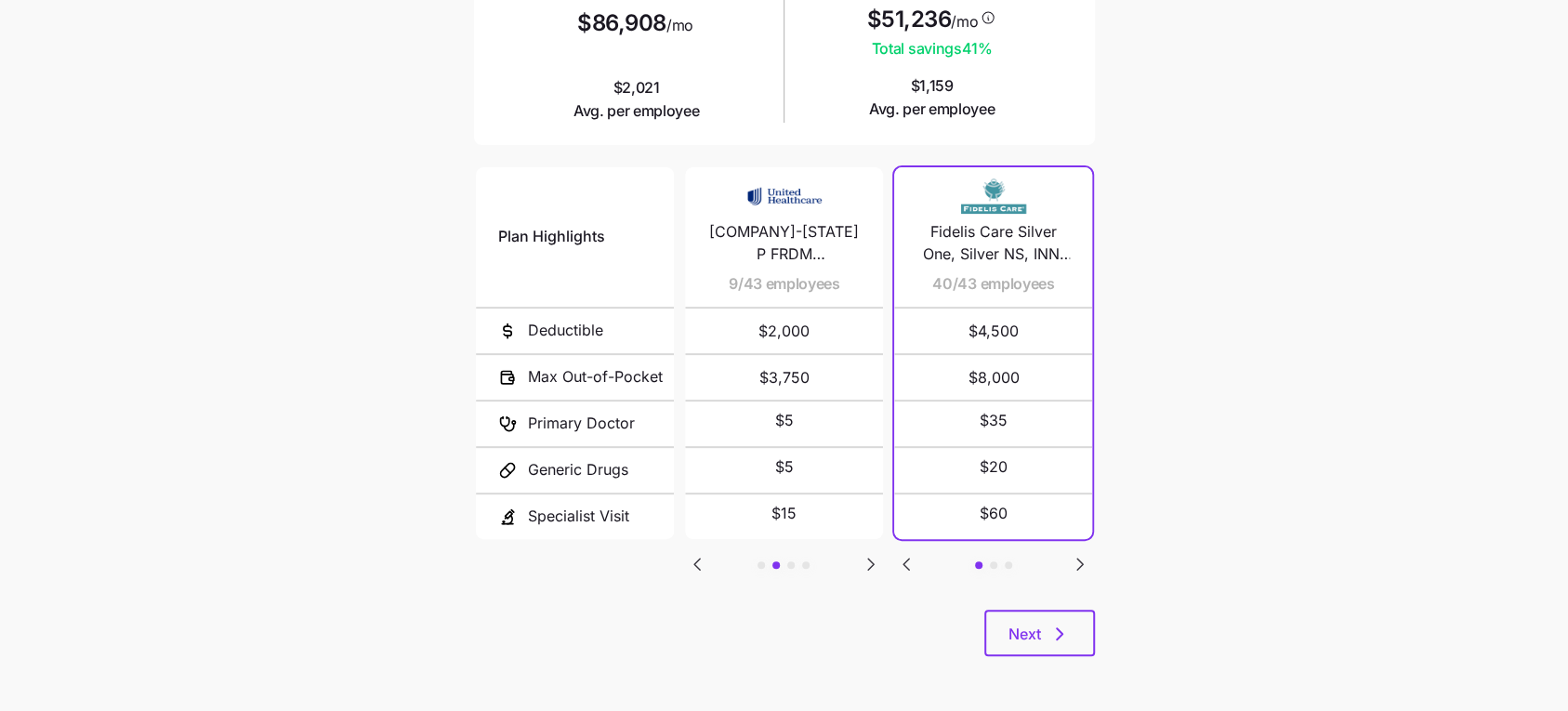click 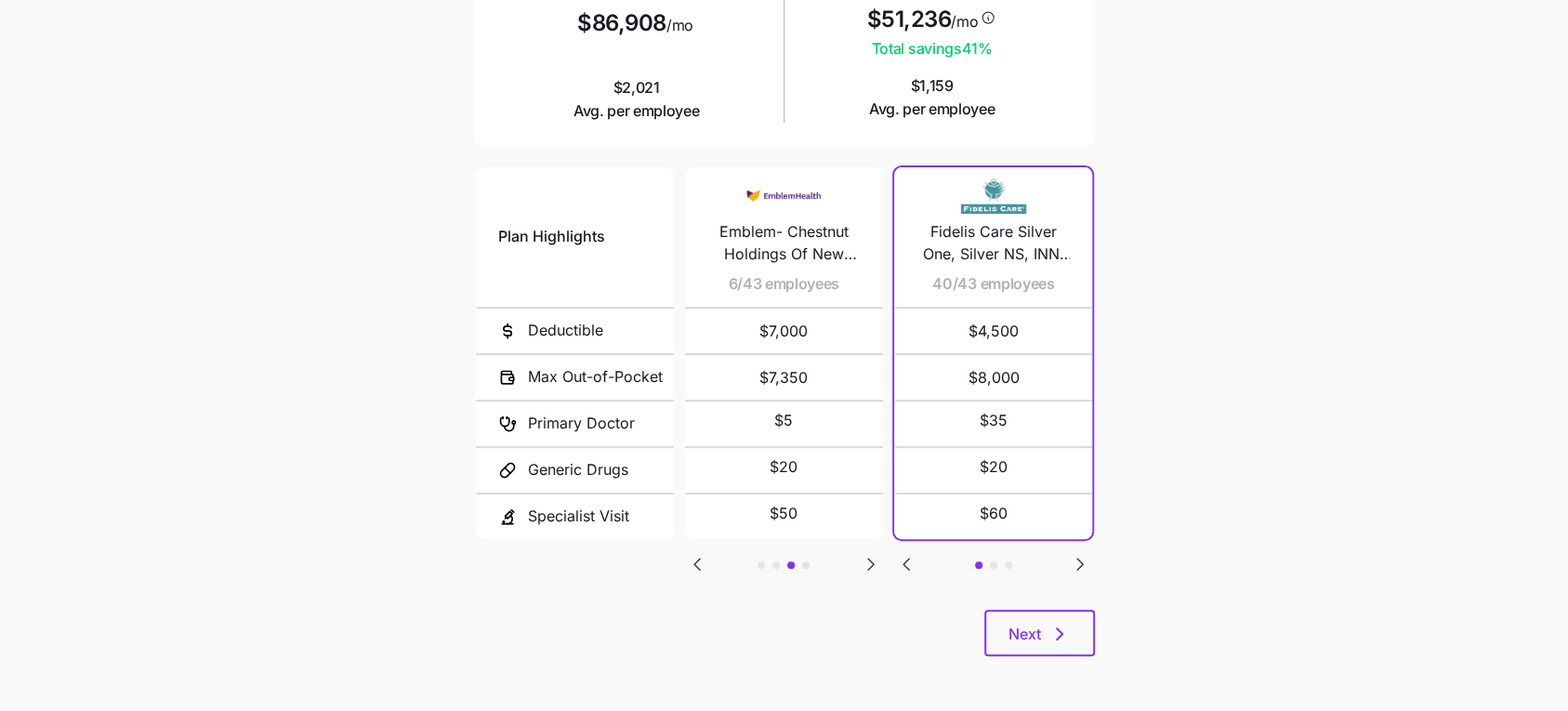 click 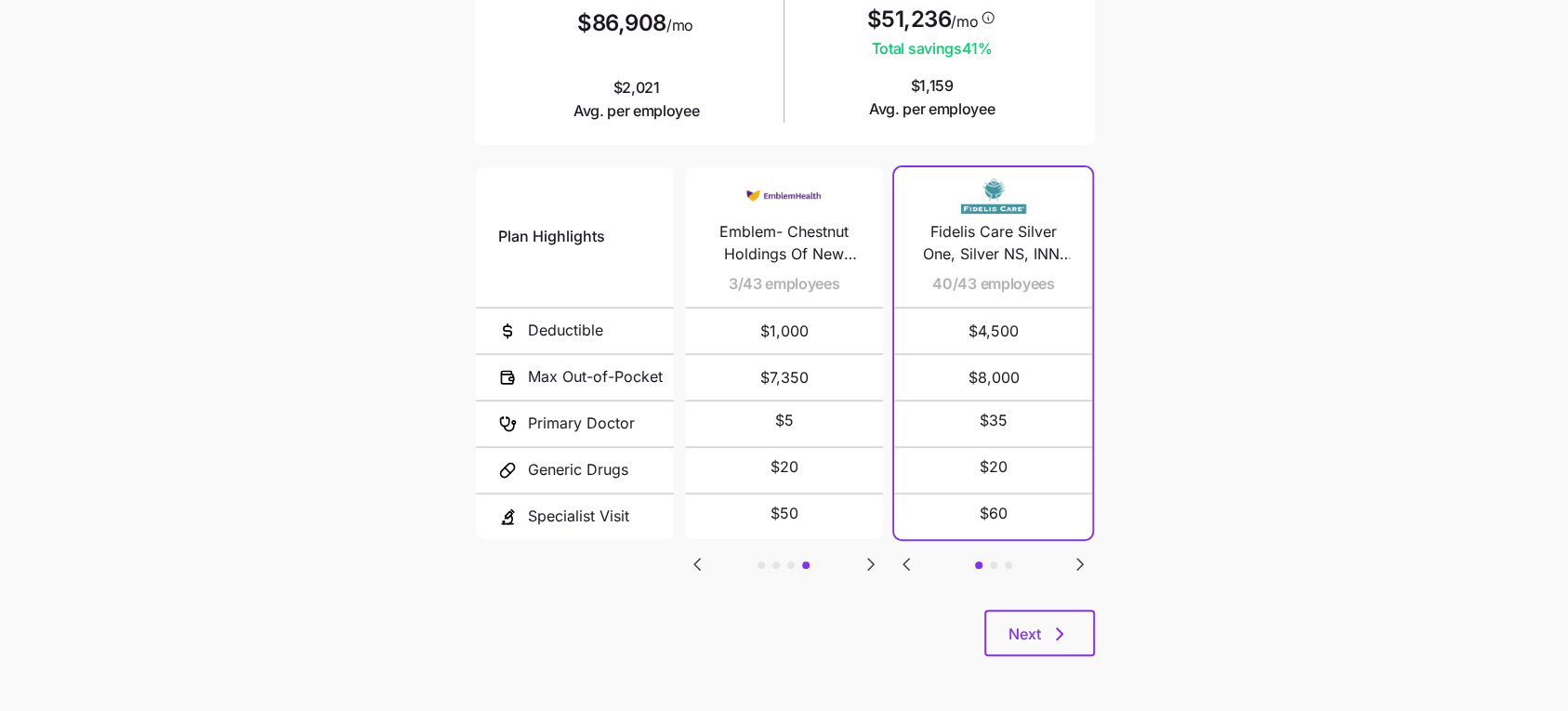 click 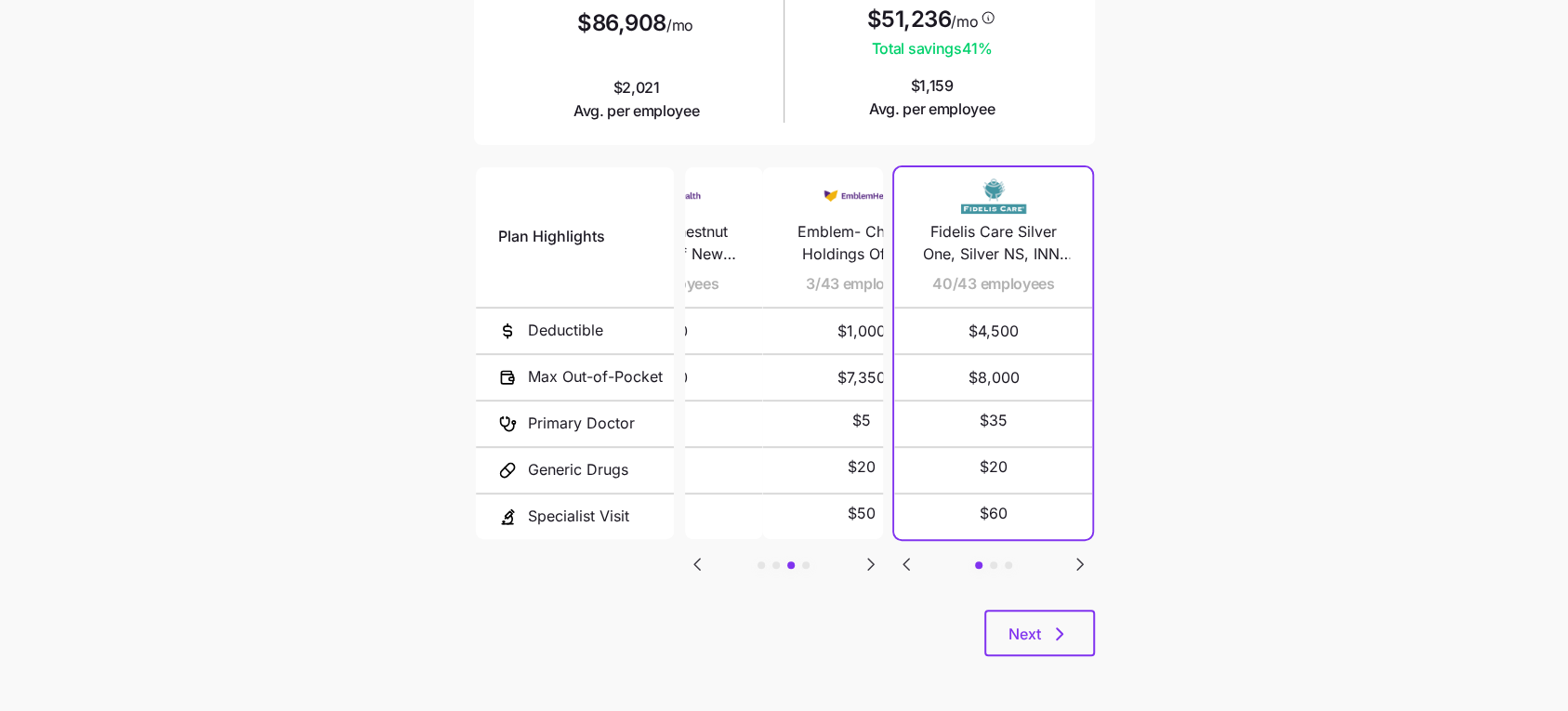 click 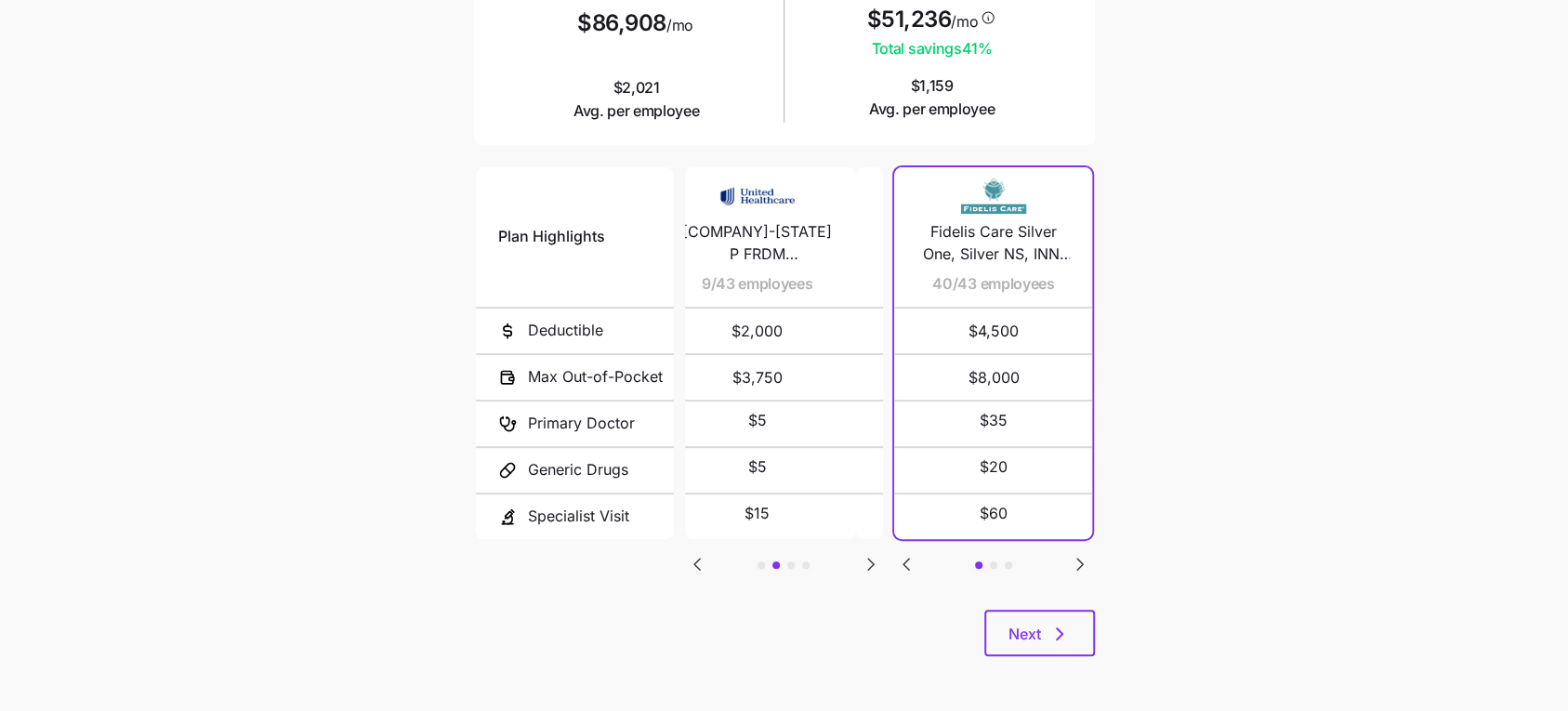 click 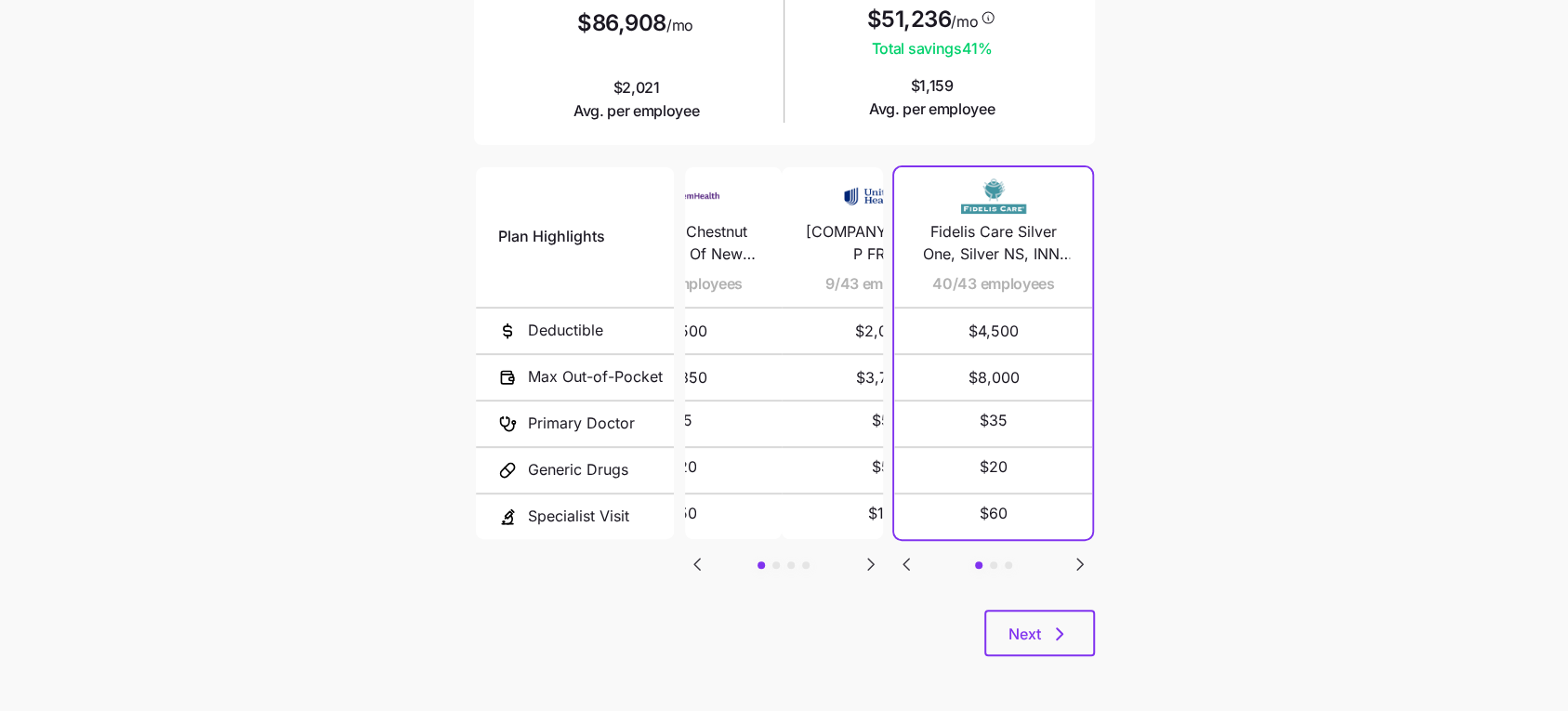 click 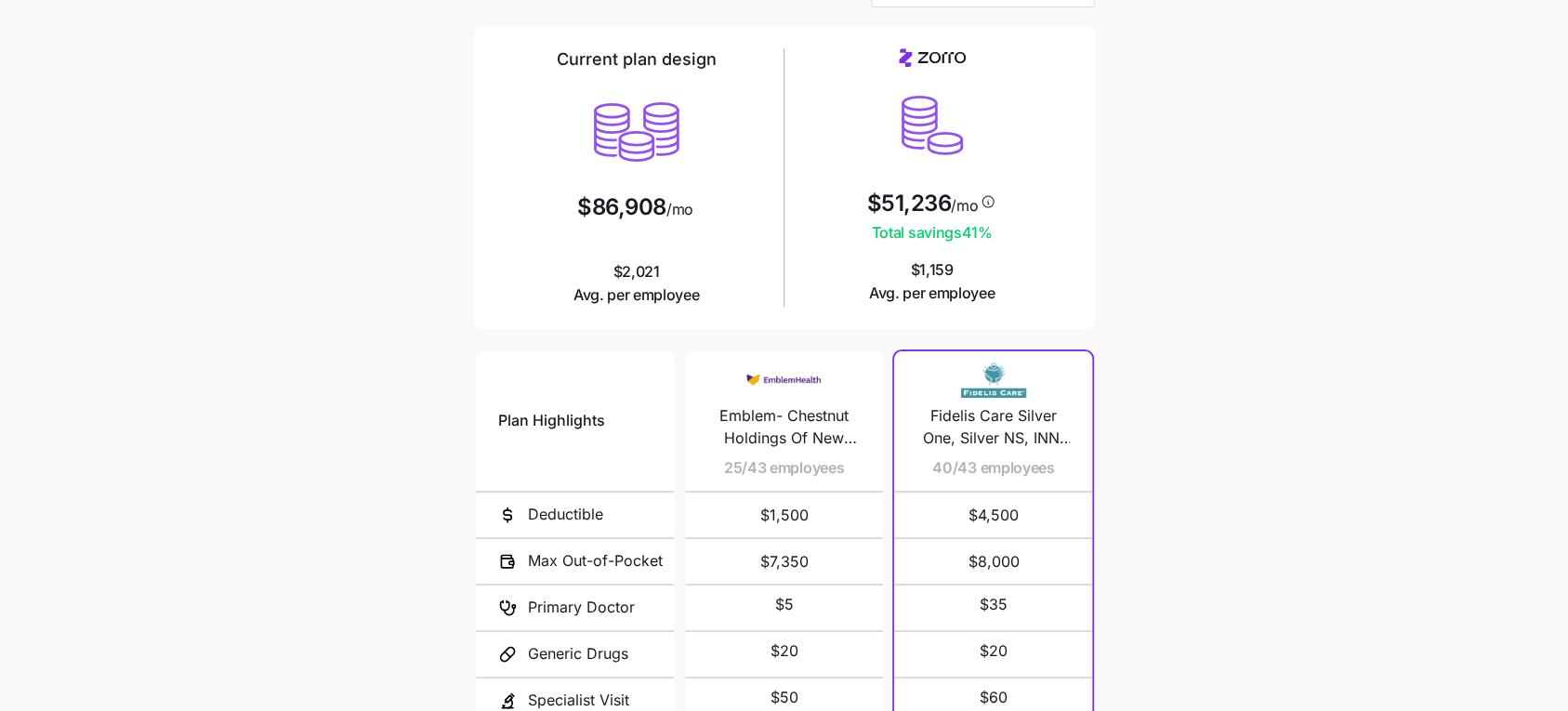 scroll, scrollTop: 303, scrollLeft: 0, axis: vertical 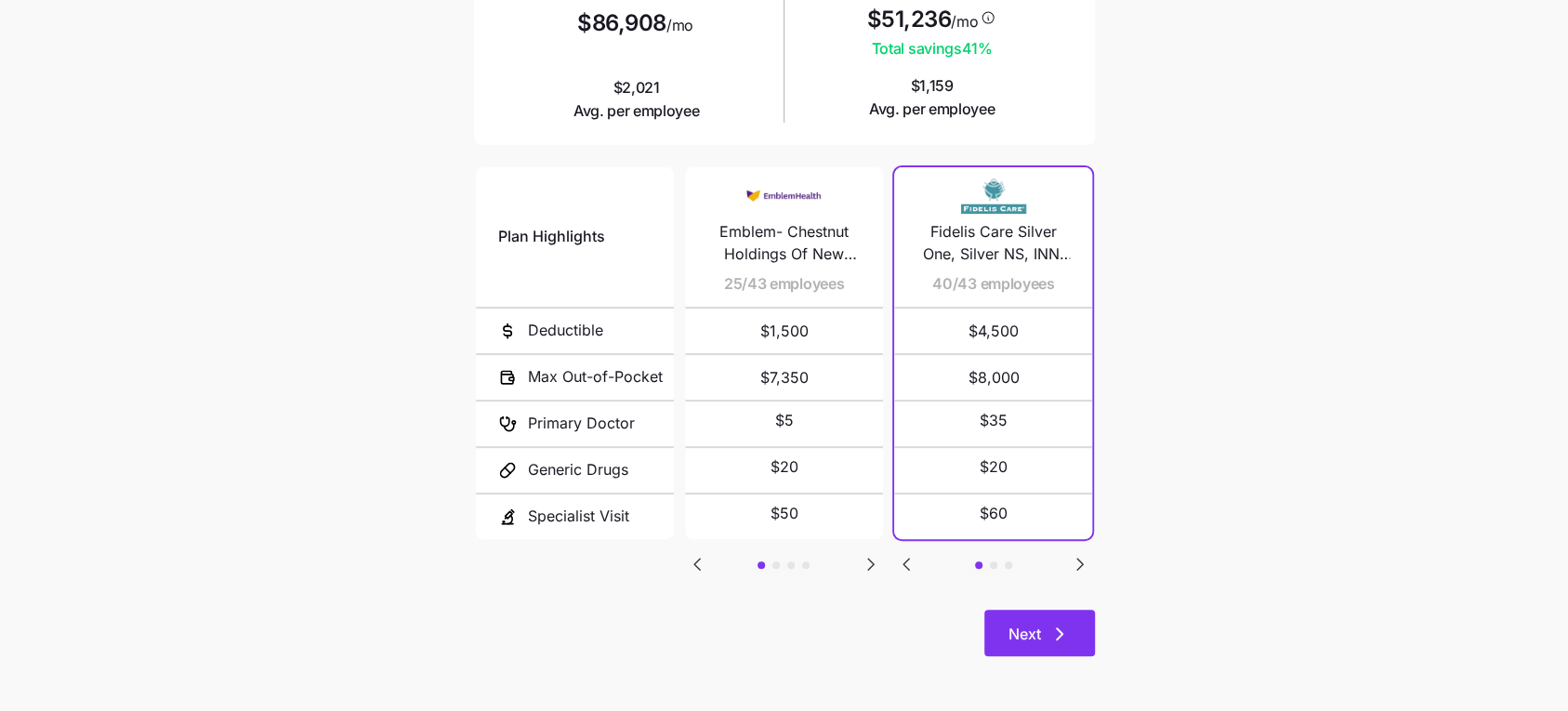 click on "Next" at bounding box center (1024, 634) 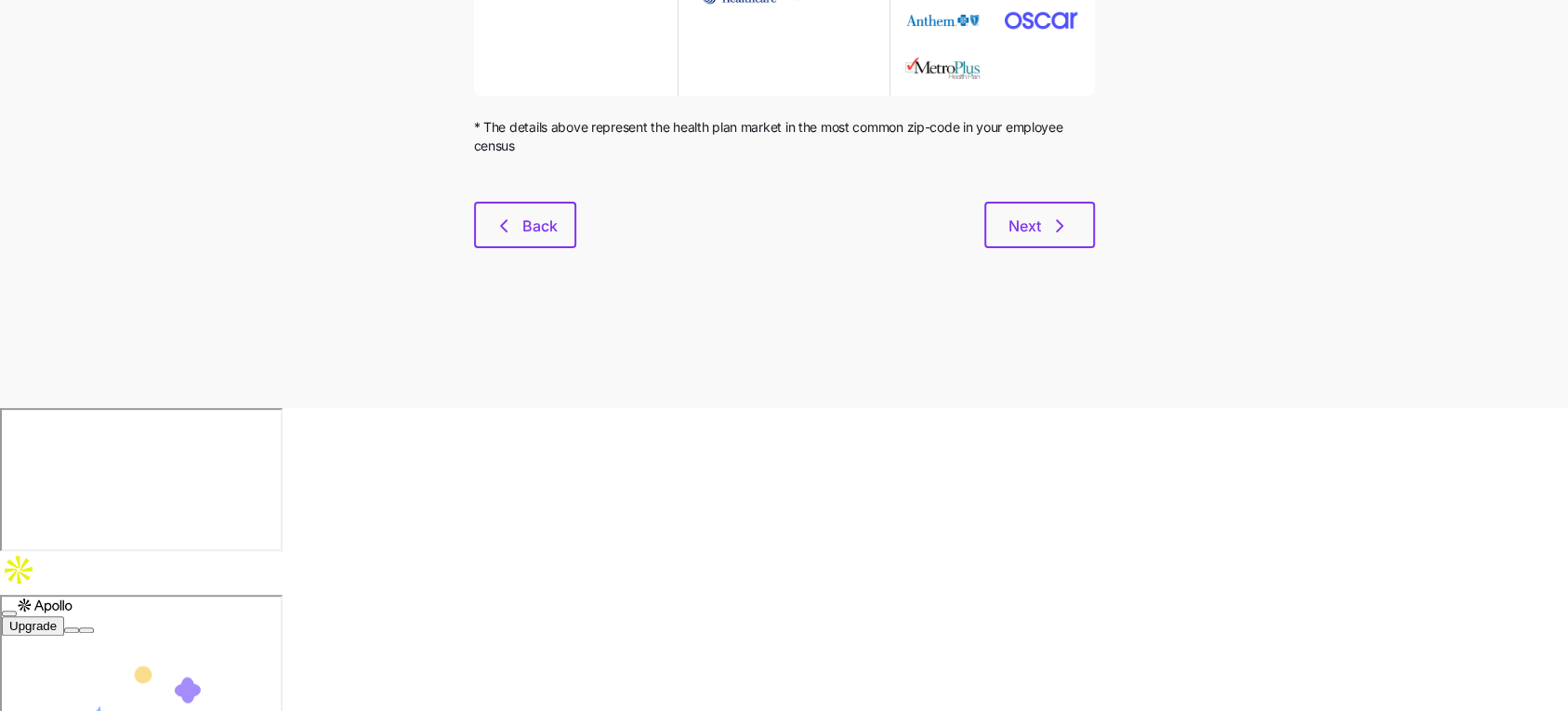 scroll, scrollTop: 0, scrollLeft: 0, axis: both 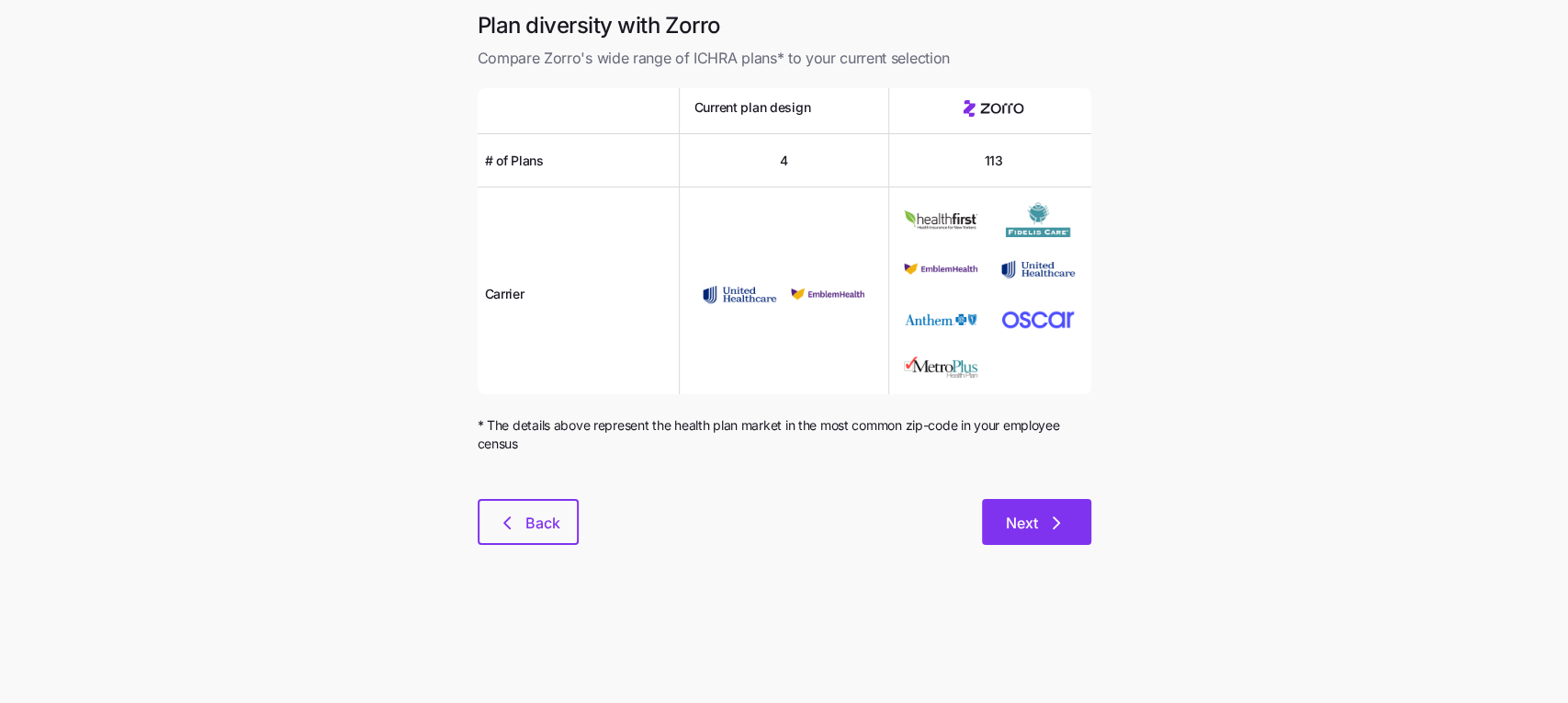 click on "Next" at bounding box center [1036, 523] 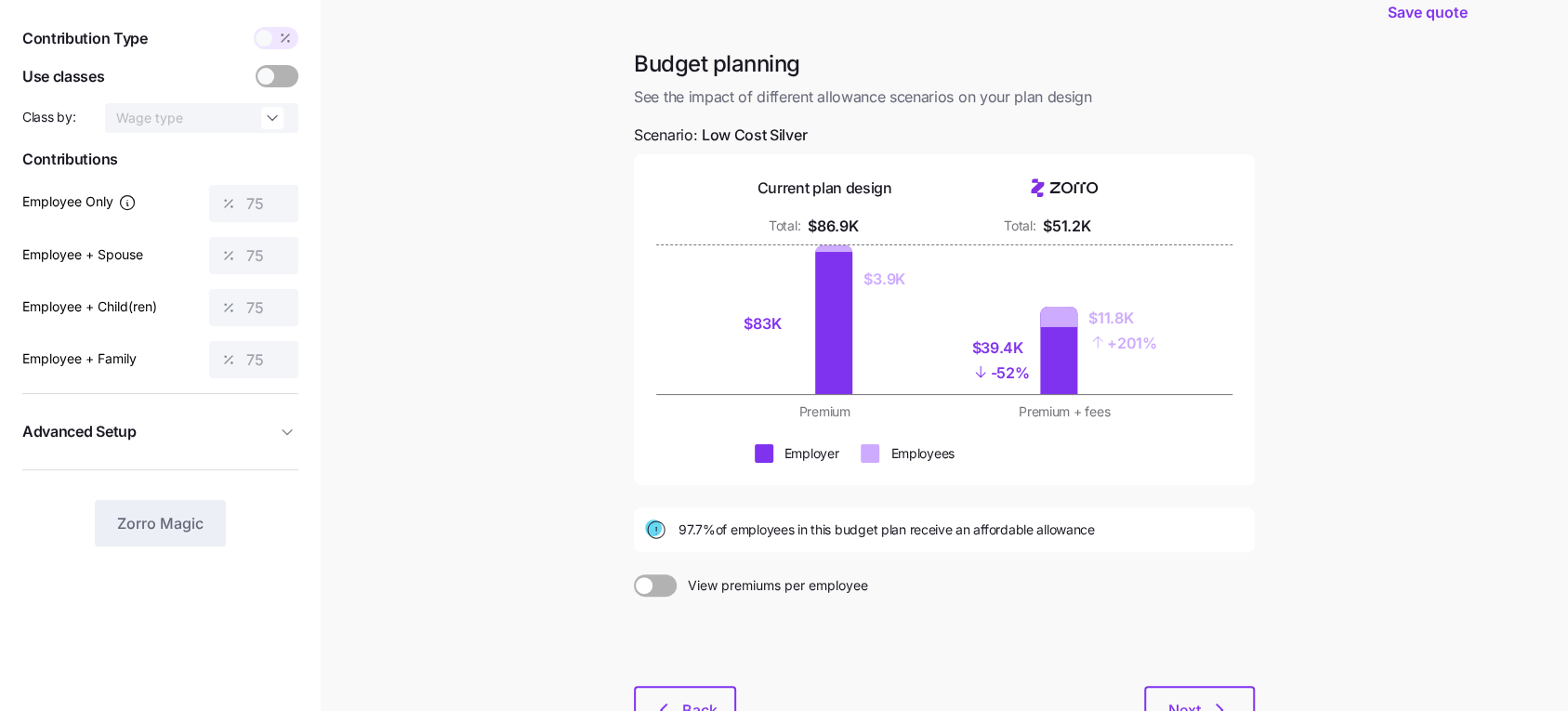 scroll, scrollTop: 201, scrollLeft: 0, axis: vertical 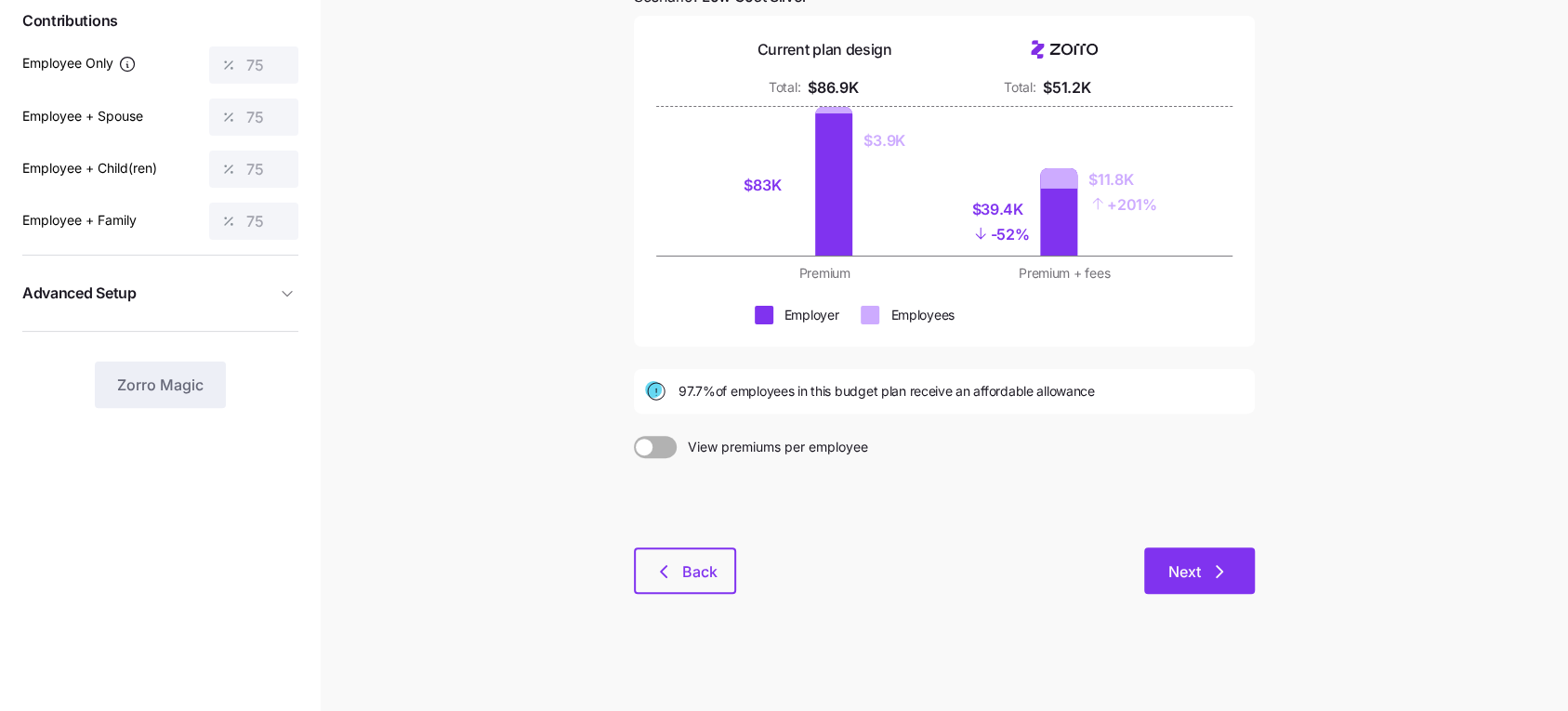 click on "Next" at bounding box center (1199, 571) 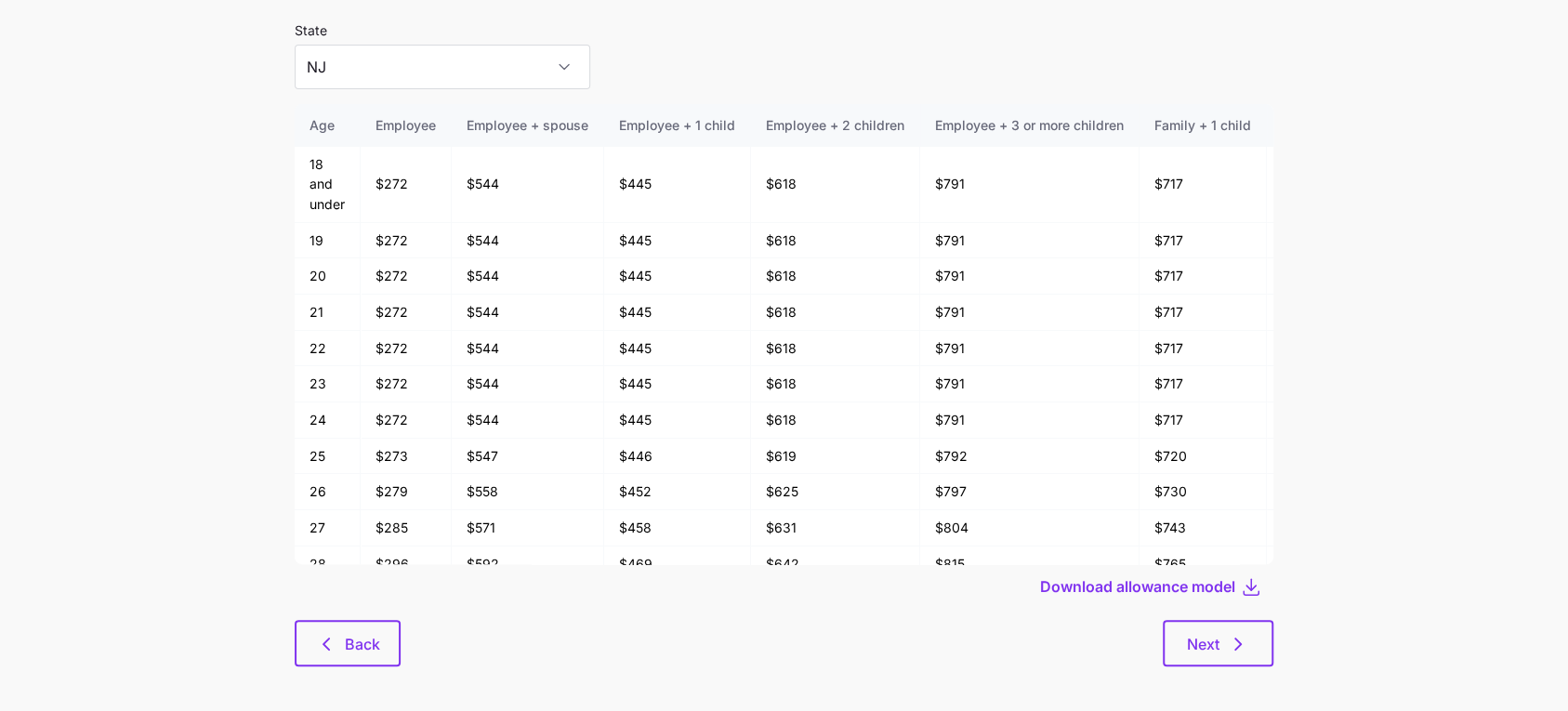 scroll, scrollTop: 99, scrollLeft: 0, axis: vertical 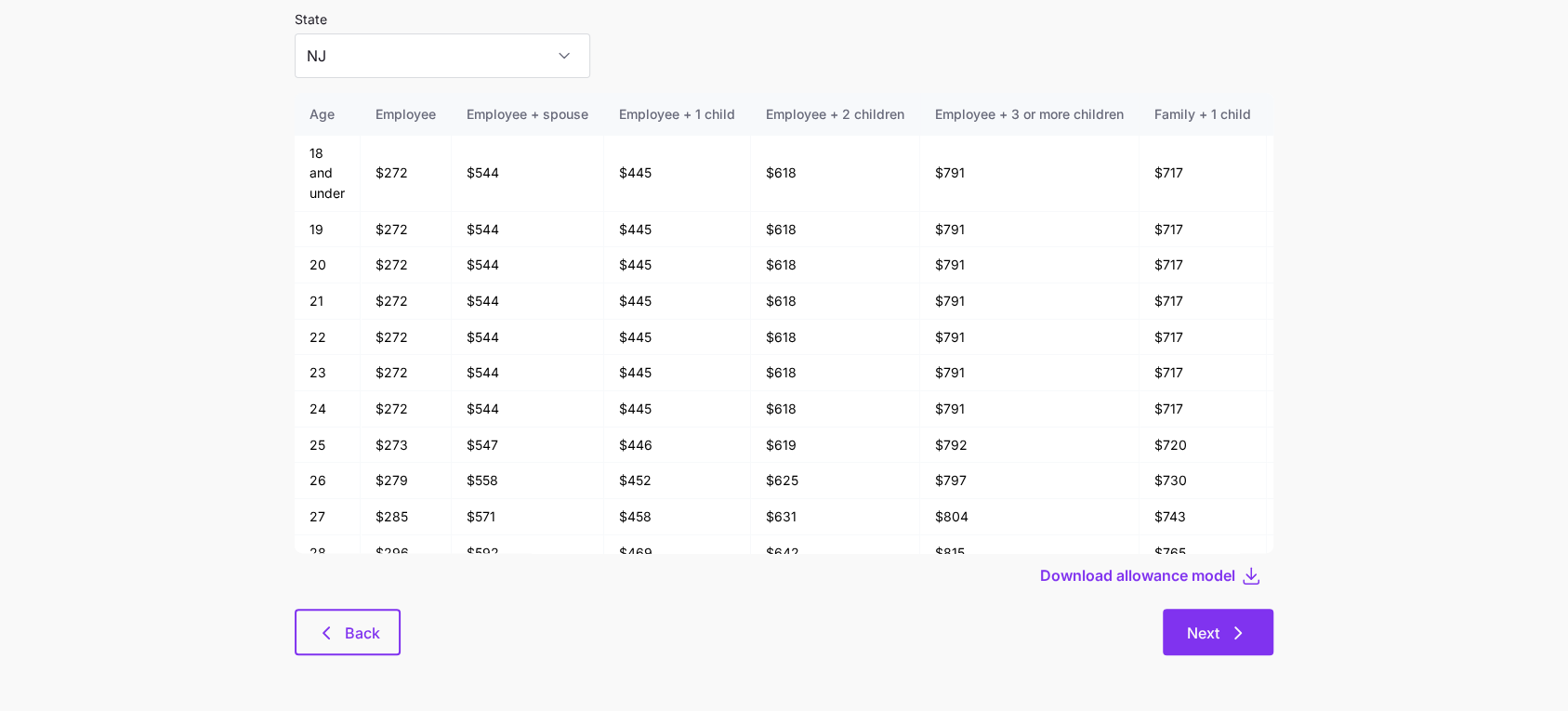 click on "Next" at bounding box center (1218, 632) 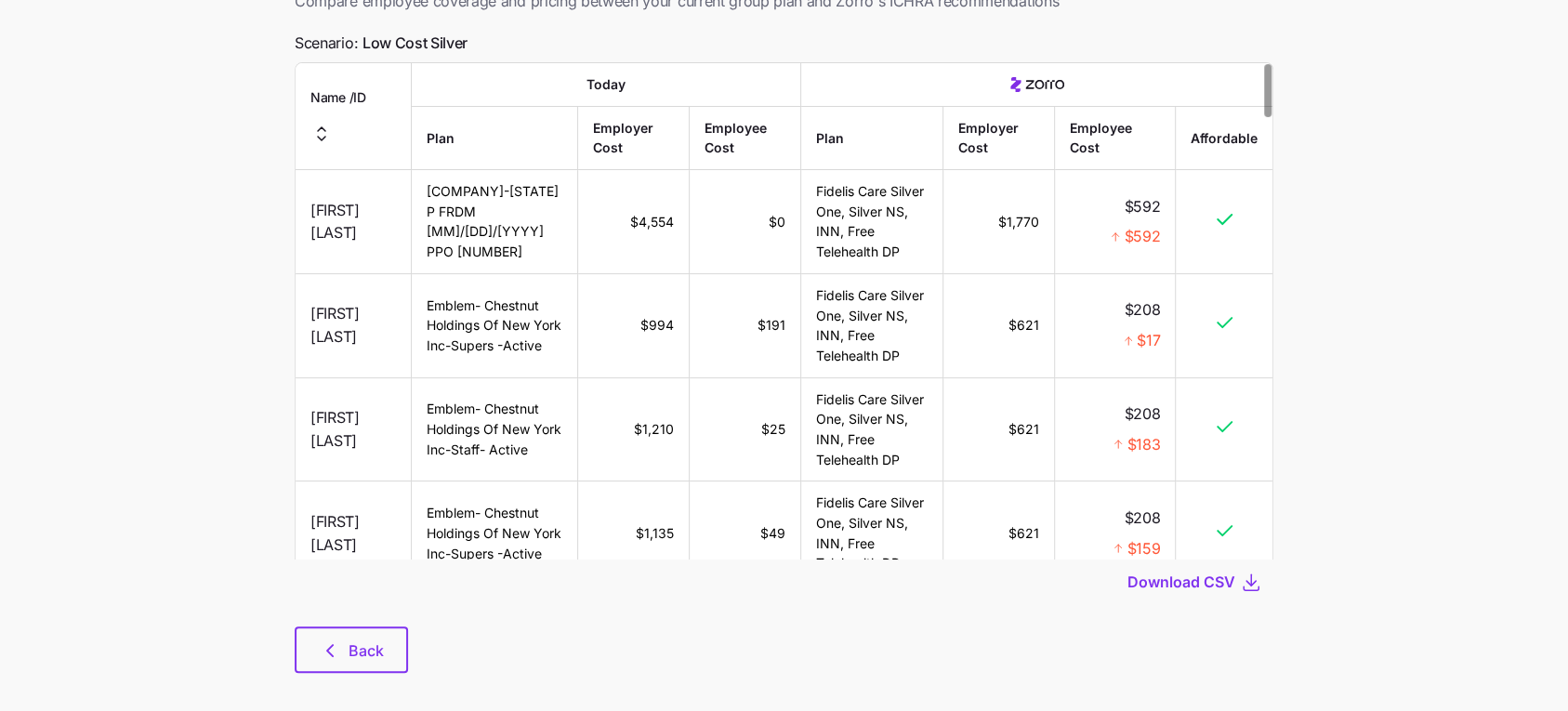 scroll, scrollTop: 150, scrollLeft: 0, axis: vertical 